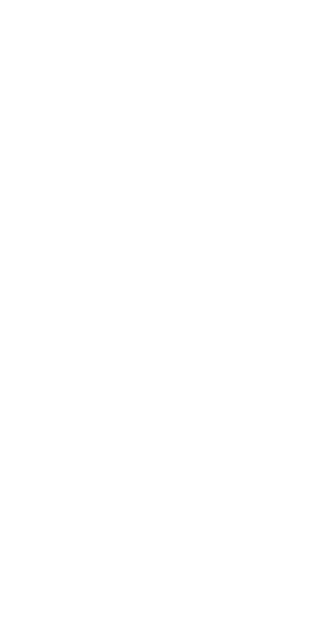 scroll, scrollTop: 0, scrollLeft: 0, axis: both 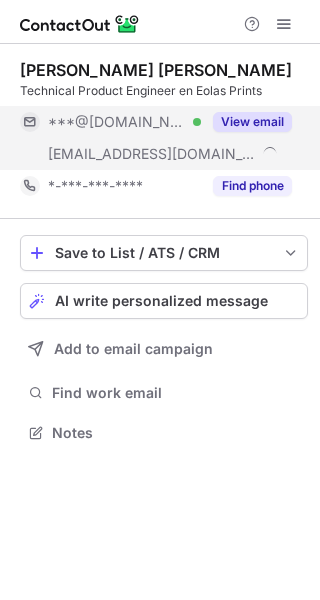 click on "View email" at bounding box center (252, 122) 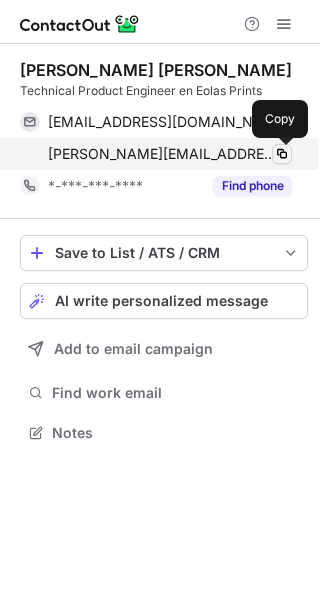 click at bounding box center (282, 154) 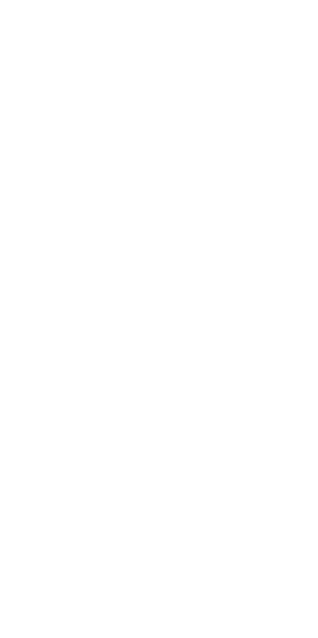 scroll, scrollTop: 0, scrollLeft: 0, axis: both 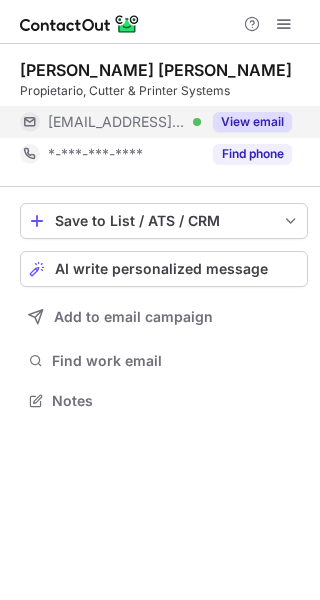 click on "View email" at bounding box center [252, 122] 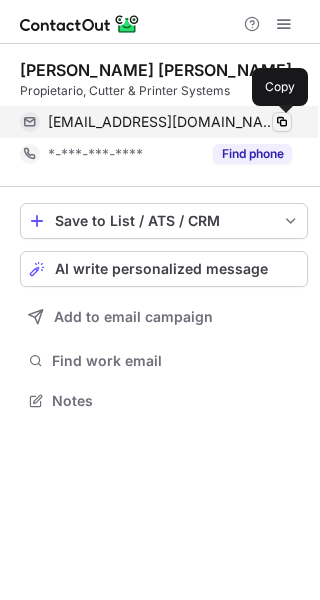 click at bounding box center [282, 122] 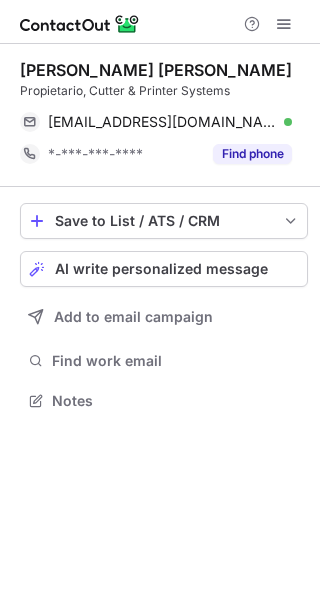 scroll, scrollTop: 0, scrollLeft: 0, axis: both 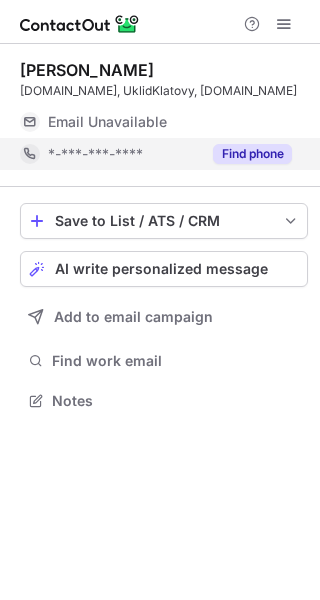 click on "Find phone" at bounding box center [252, 154] 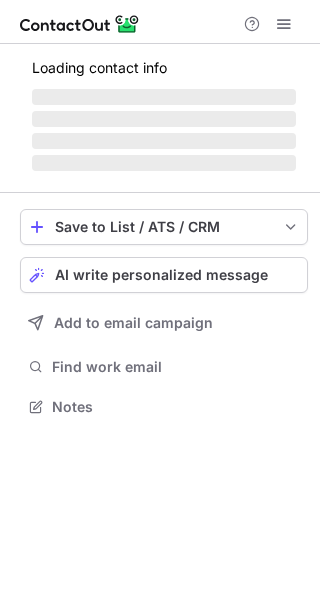 scroll, scrollTop: 0, scrollLeft: 0, axis: both 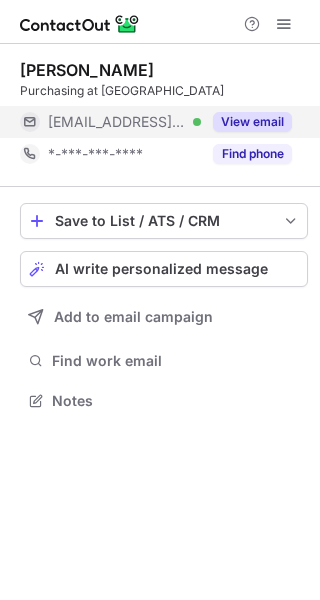 click on "View email" at bounding box center [246, 122] 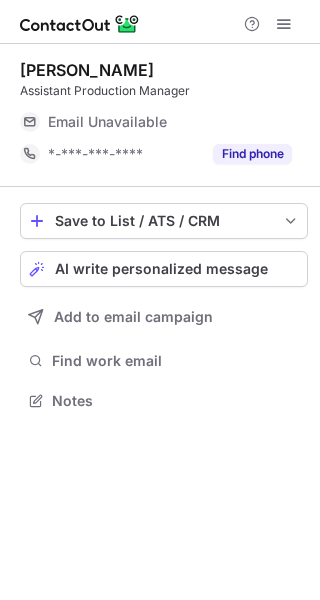 scroll, scrollTop: 0, scrollLeft: 0, axis: both 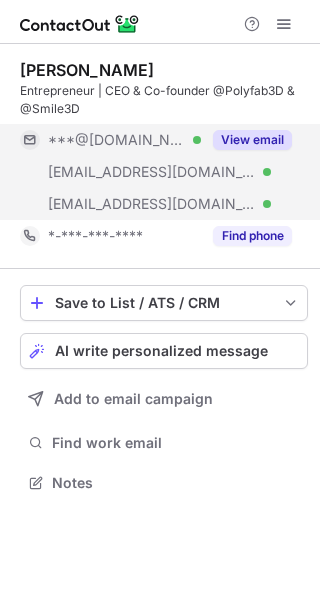 click on "View email" at bounding box center (252, 140) 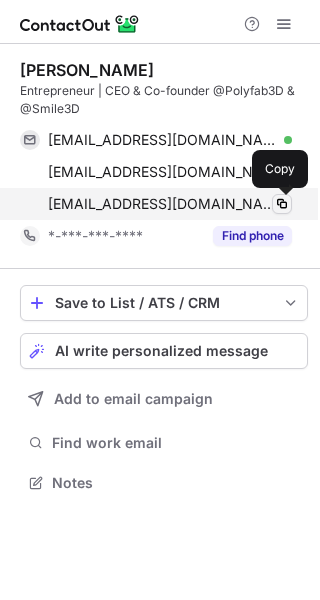click at bounding box center [282, 204] 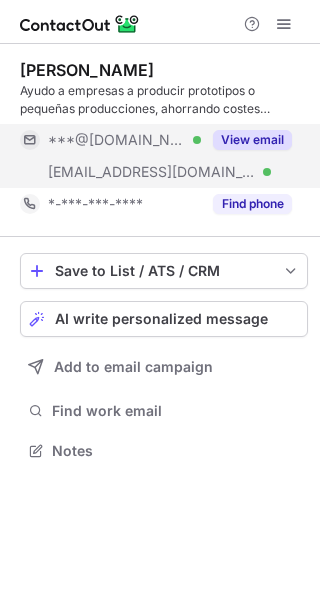 scroll, scrollTop: 0, scrollLeft: 0, axis: both 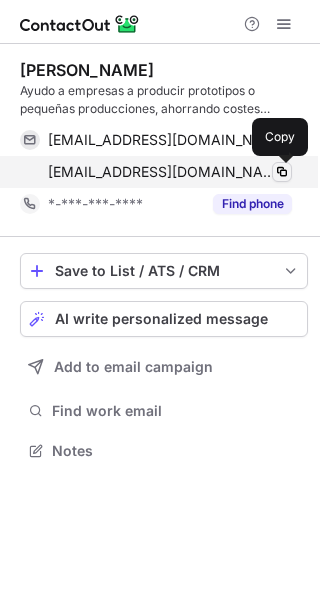 click at bounding box center [282, 172] 